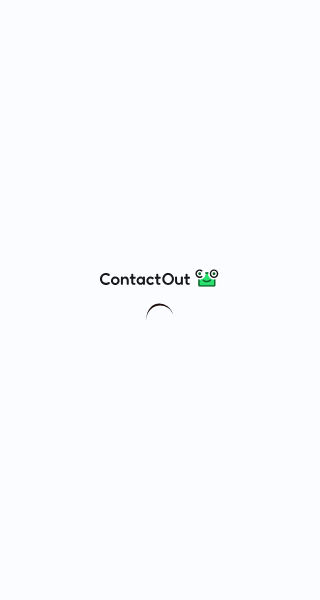 scroll, scrollTop: 0, scrollLeft: 0, axis: both 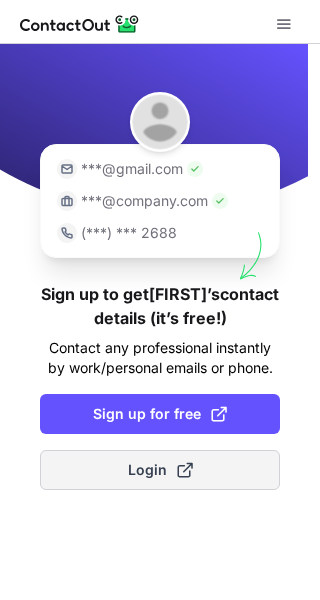 click at bounding box center (185, 470) 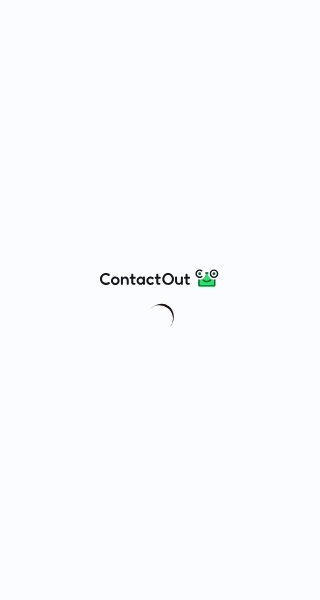 scroll, scrollTop: 0, scrollLeft: 0, axis: both 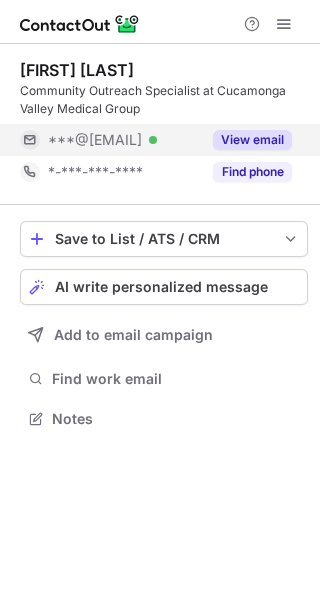 click on "View email" at bounding box center (252, 140) 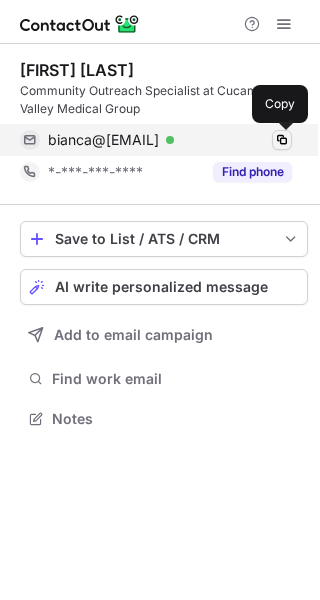 click at bounding box center (282, 140) 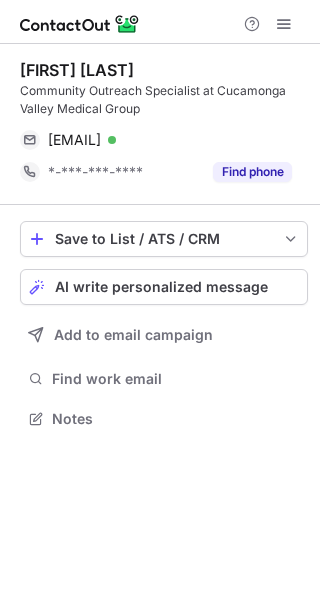 scroll, scrollTop: 0, scrollLeft: 0, axis: both 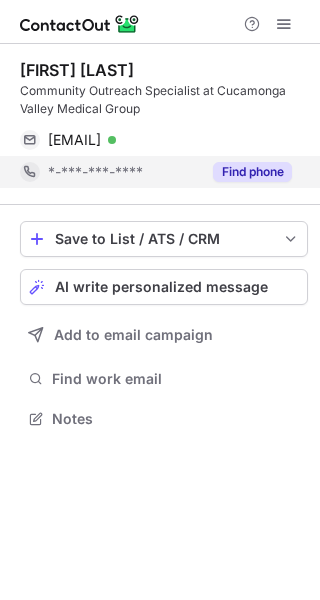 click on "Find phone" at bounding box center [252, 172] 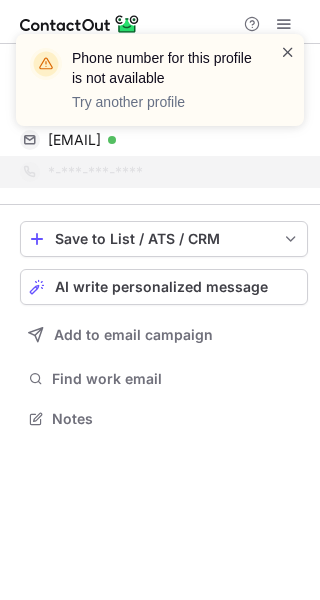 click at bounding box center (288, 52) 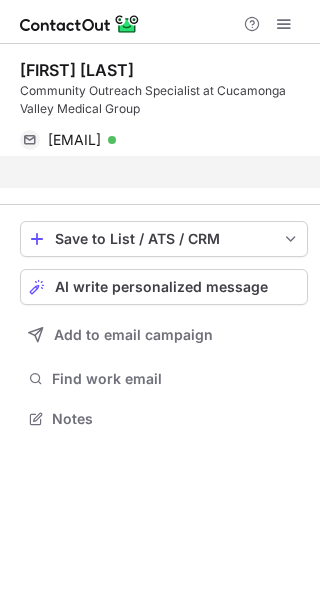scroll, scrollTop: 373, scrollLeft: 320, axis: both 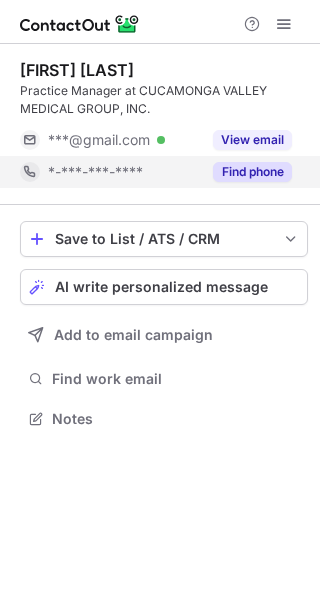 click on "Find phone" at bounding box center [252, 172] 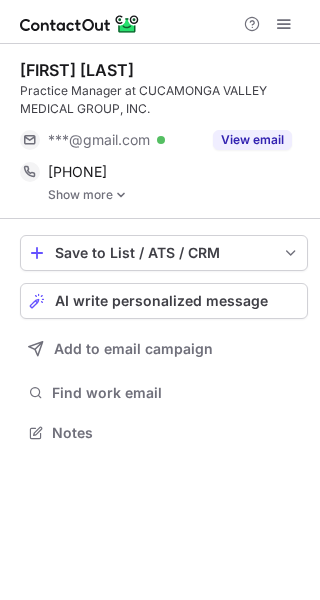 scroll, scrollTop: 10, scrollLeft: 10, axis: both 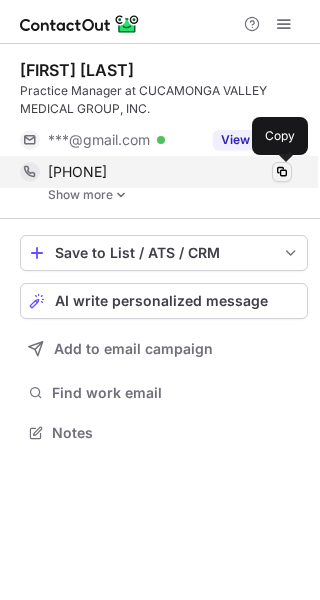 click at bounding box center [282, 172] 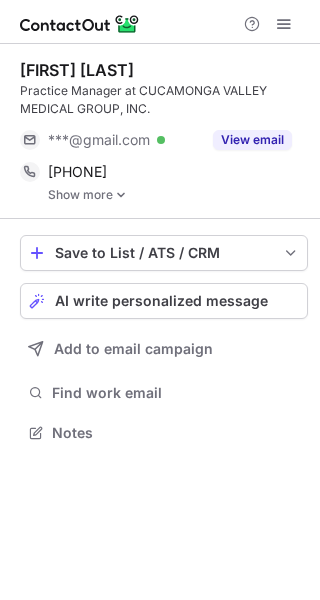 scroll, scrollTop: 0, scrollLeft: 0, axis: both 